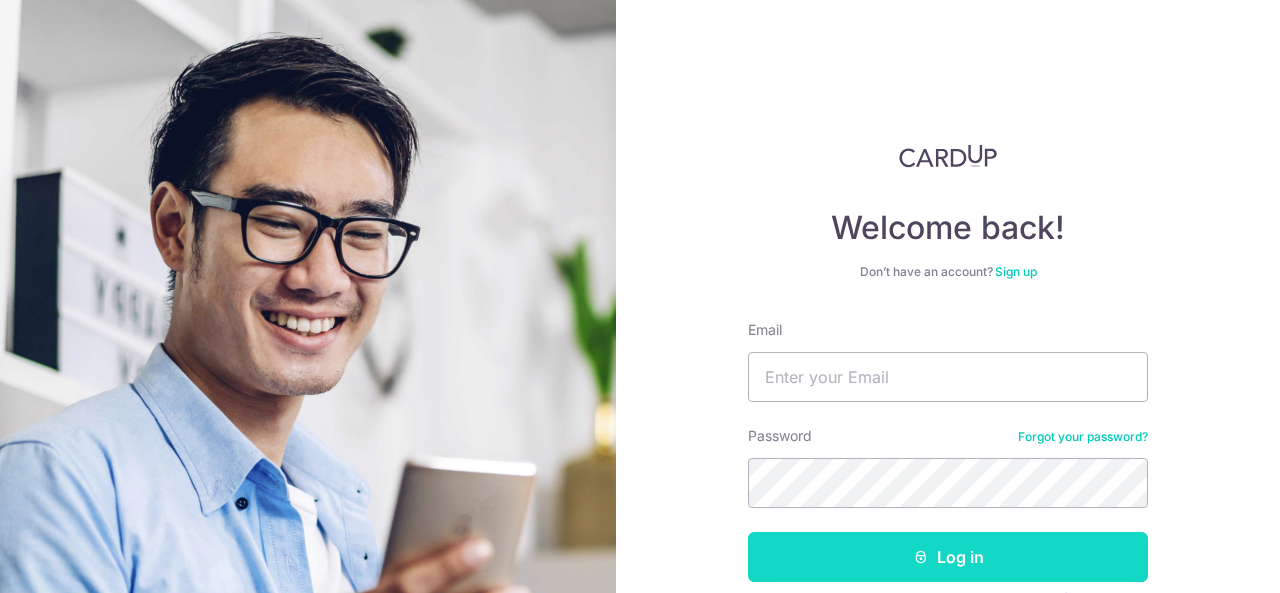 scroll, scrollTop: 0, scrollLeft: 0, axis: both 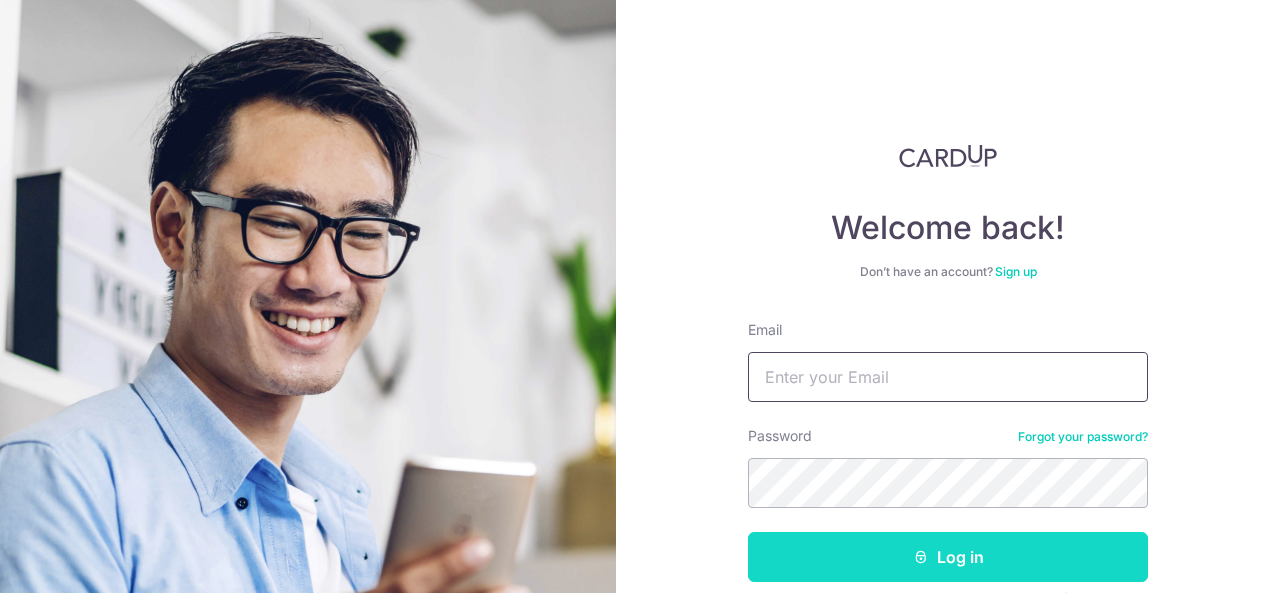 type on "[USERNAME]@[DOMAIN]" 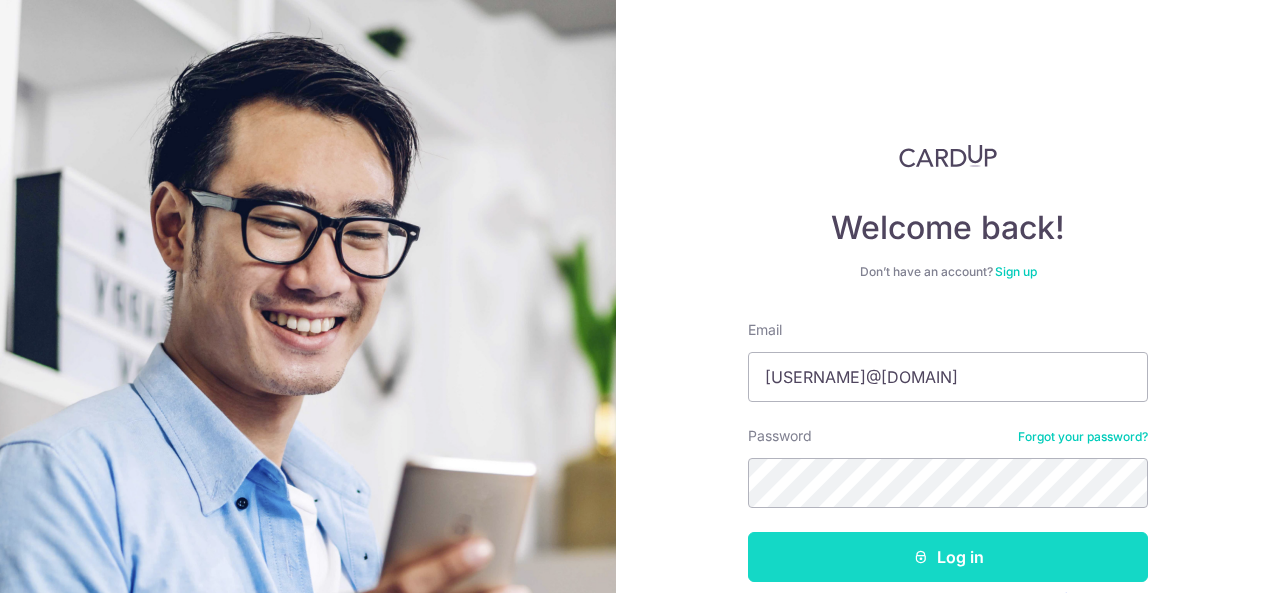 click on "Log in" at bounding box center (948, 557) 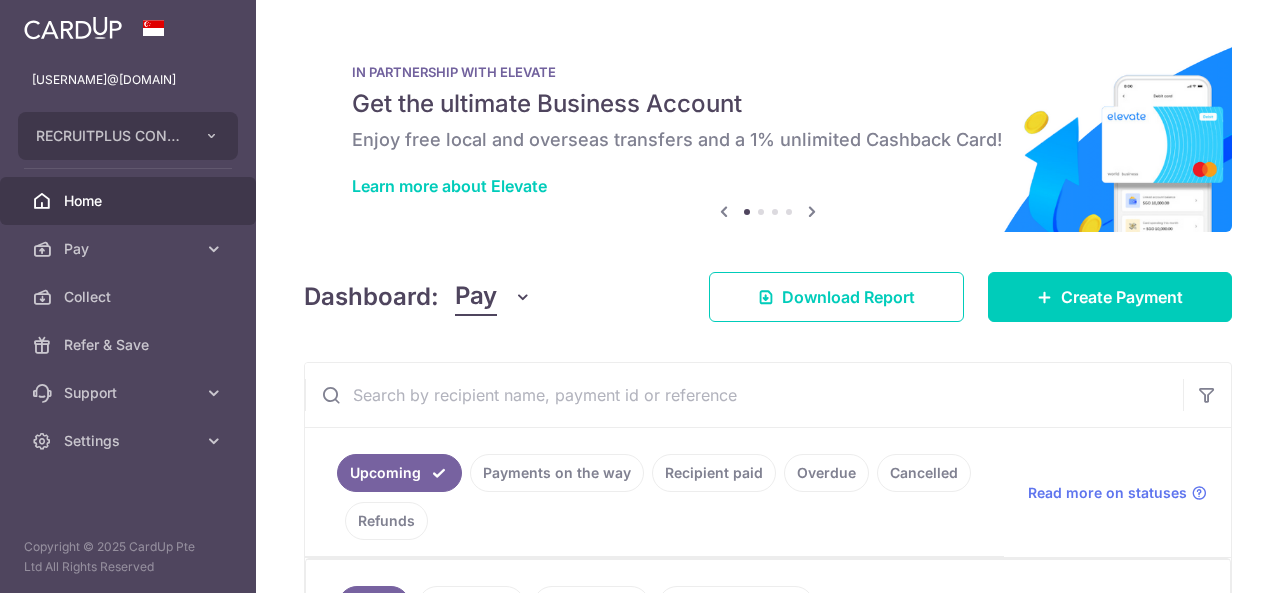 scroll, scrollTop: 0, scrollLeft: 0, axis: both 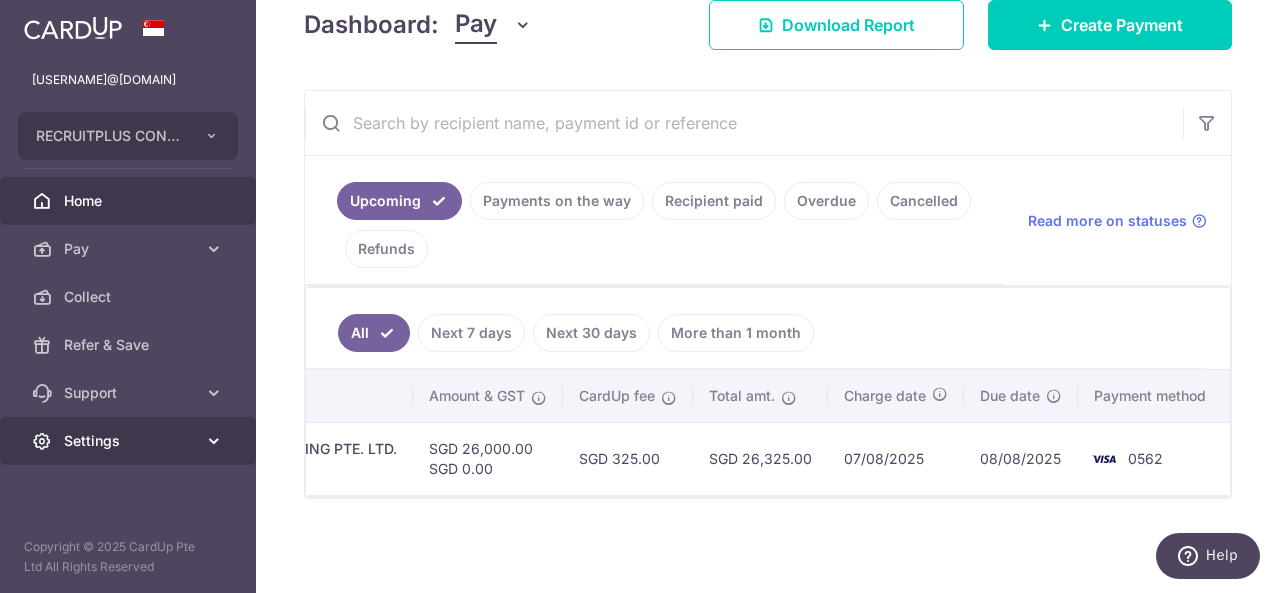 click on "Settings" at bounding box center (130, 441) 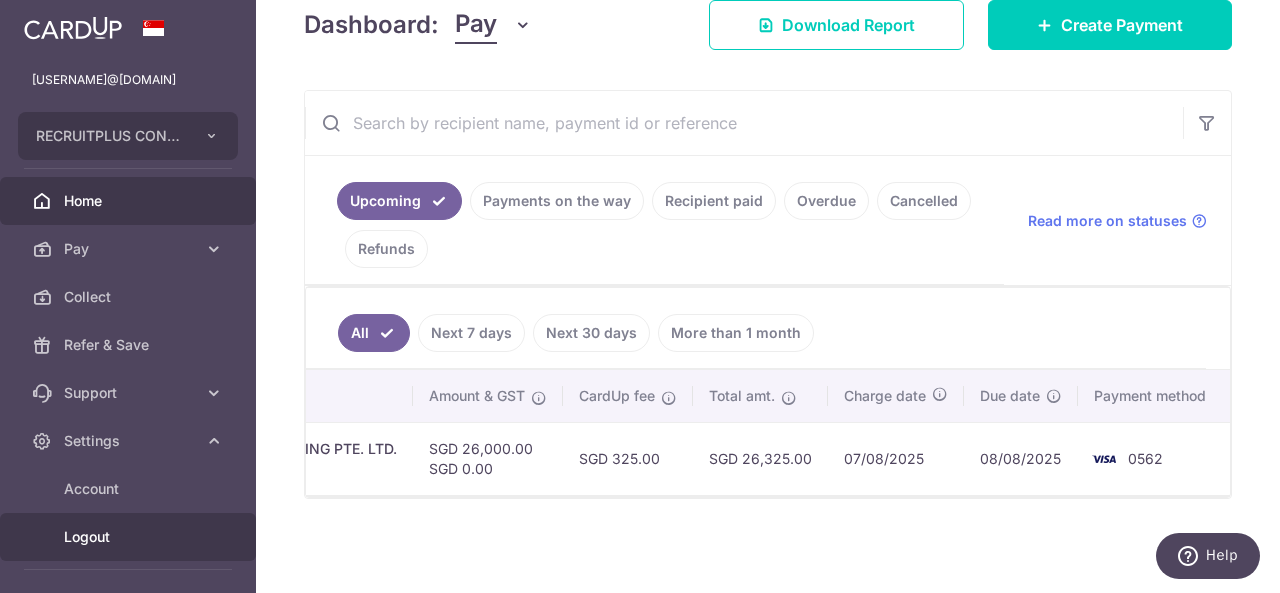click on "Logout" at bounding box center [130, 537] 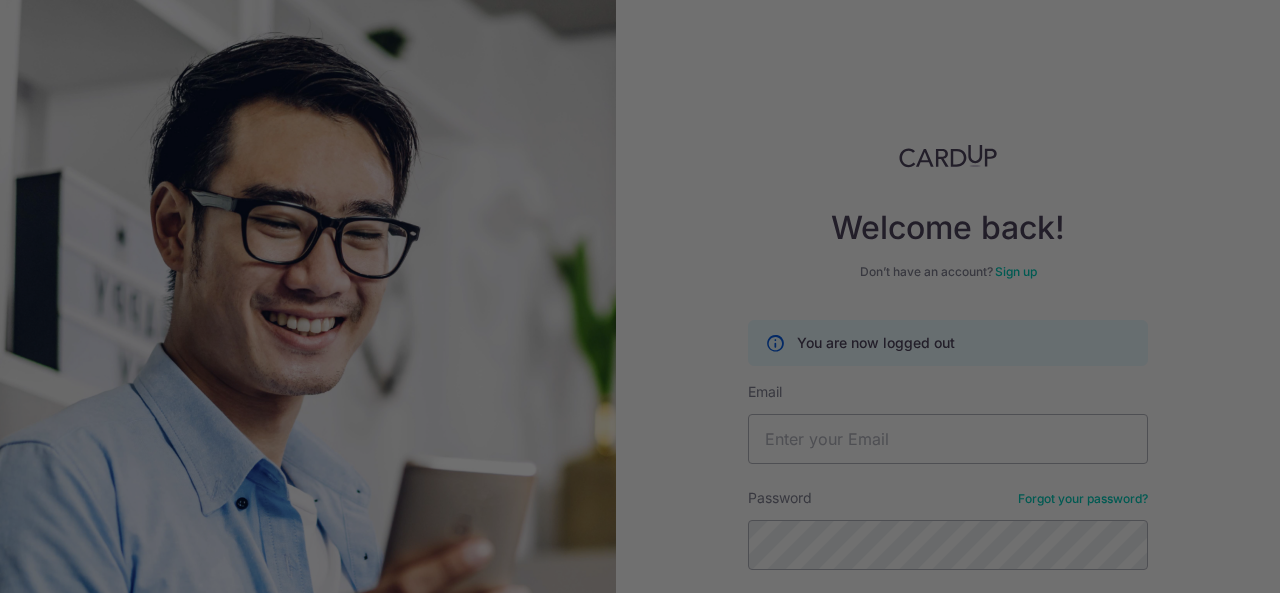 scroll, scrollTop: 0, scrollLeft: 0, axis: both 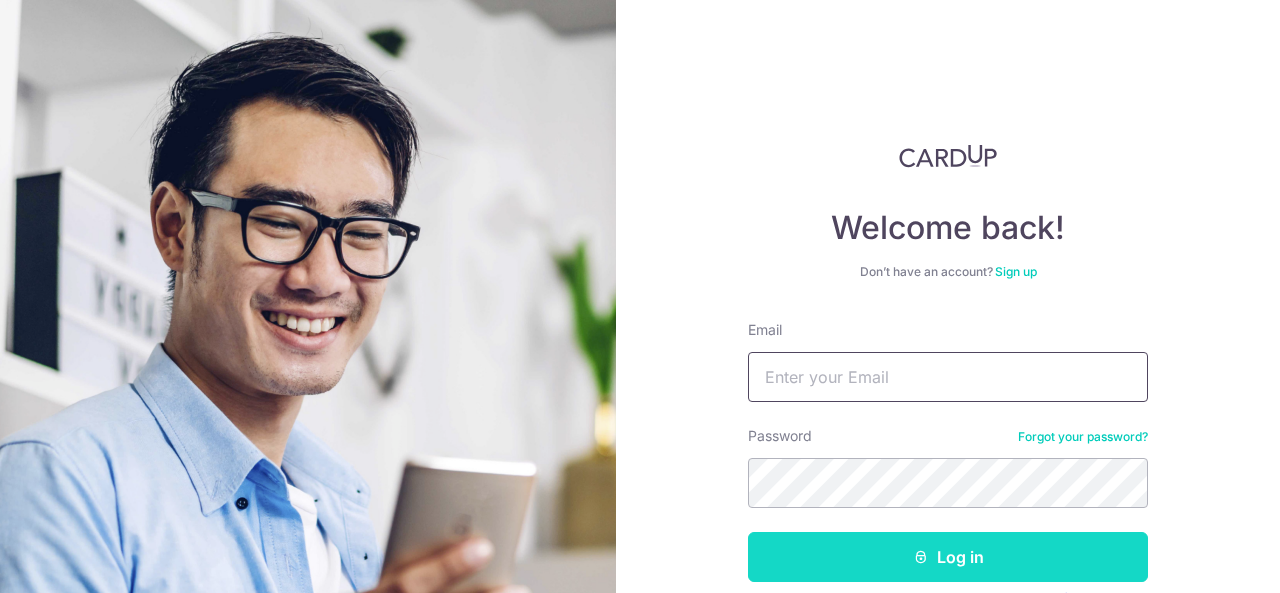 type on "[USERNAME]@[DOMAIN]" 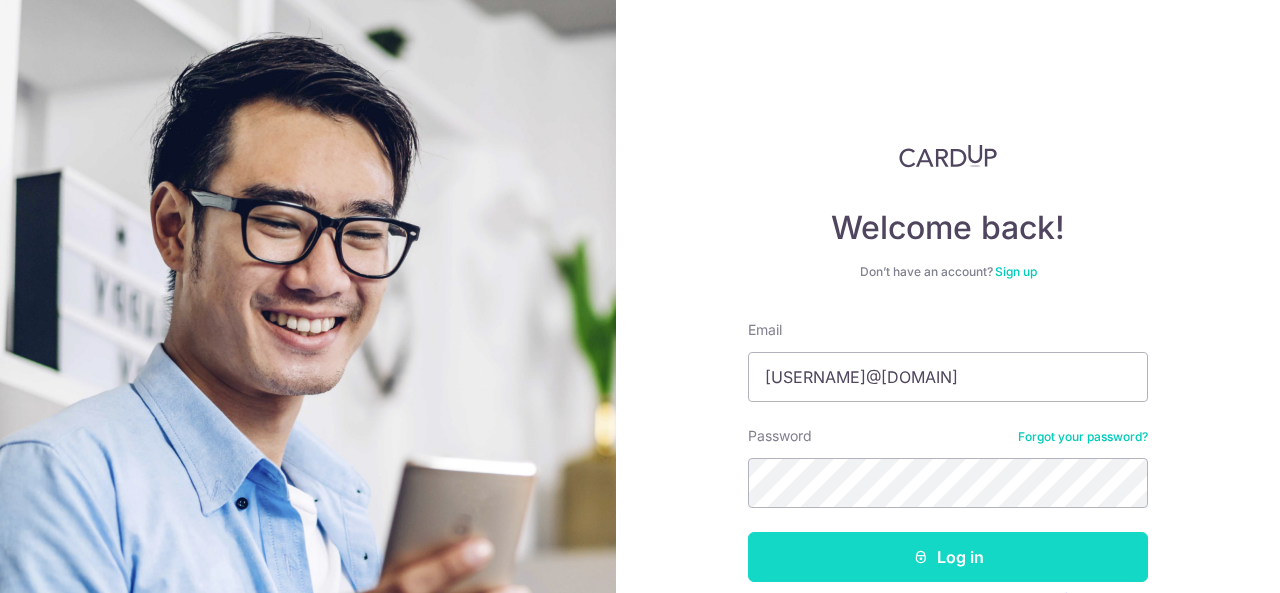 click on "Log in" at bounding box center [948, 557] 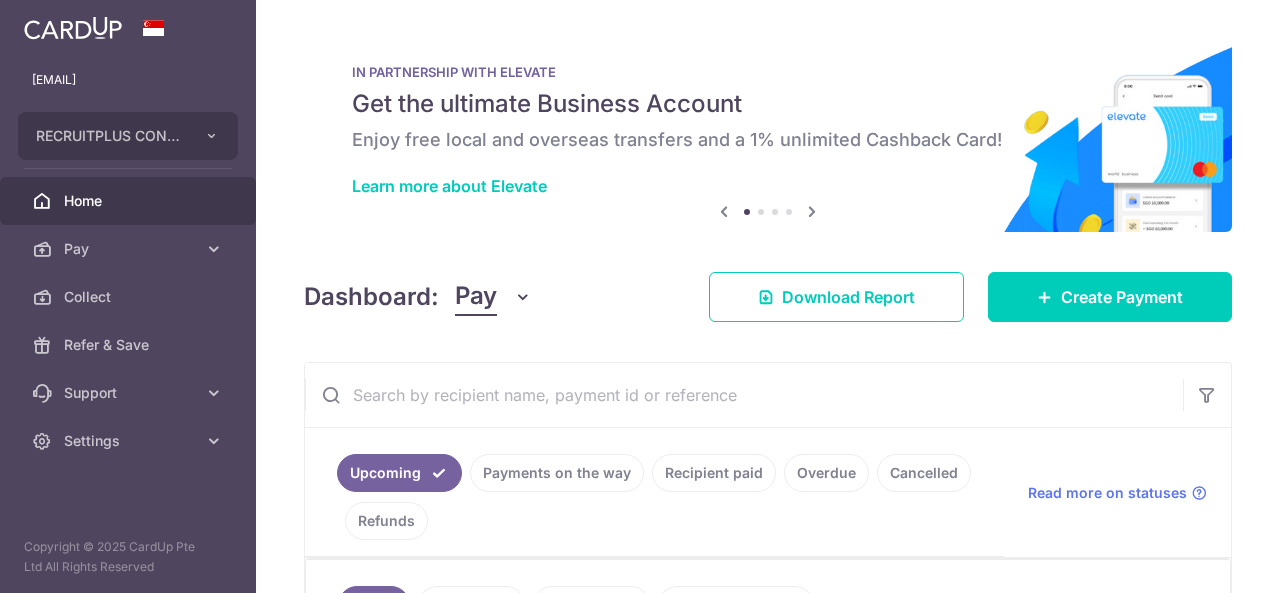 scroll, scrollTop: 0, scrollLeft: 0, axis: both 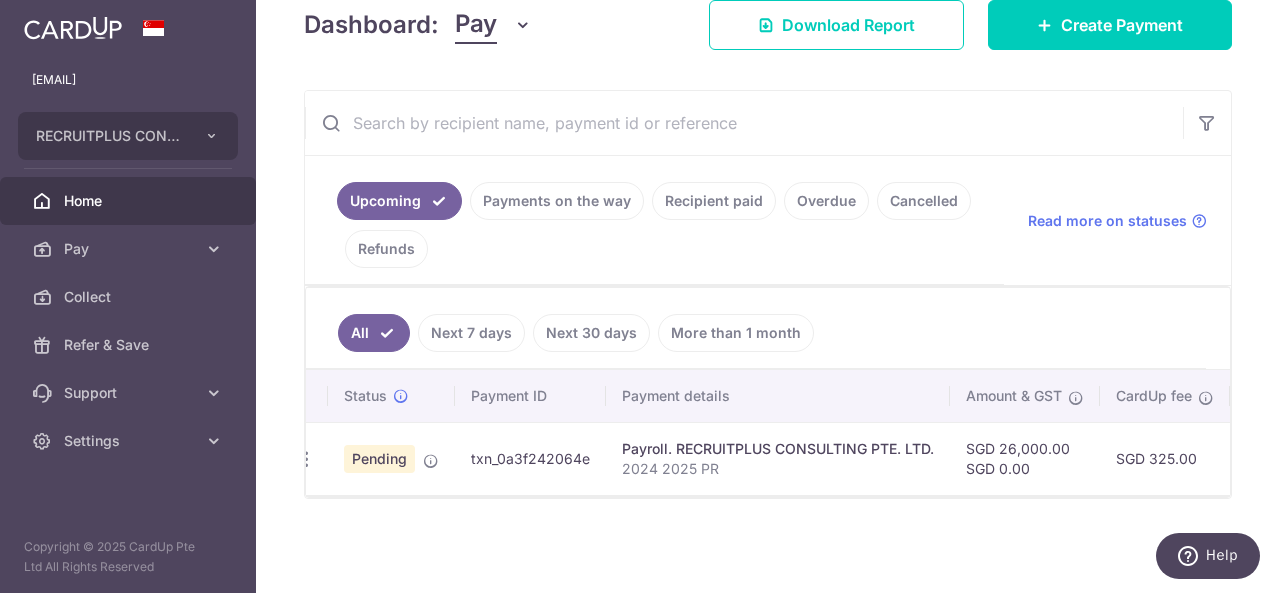 click on "×
Pause Schedule
Pause all future payments in this series
Pause just this one payment
By clicking below, you confirm you are pausing this payment to   on  . Payments can be unpaused at anytime prior to payment taken date.
Confirm
Cancel Schedule
Cancel all future payments in this series
Cancel just this one payment
Confirm
Approve Payment
Recipient Bank Details" at bounding box center (768, 296) 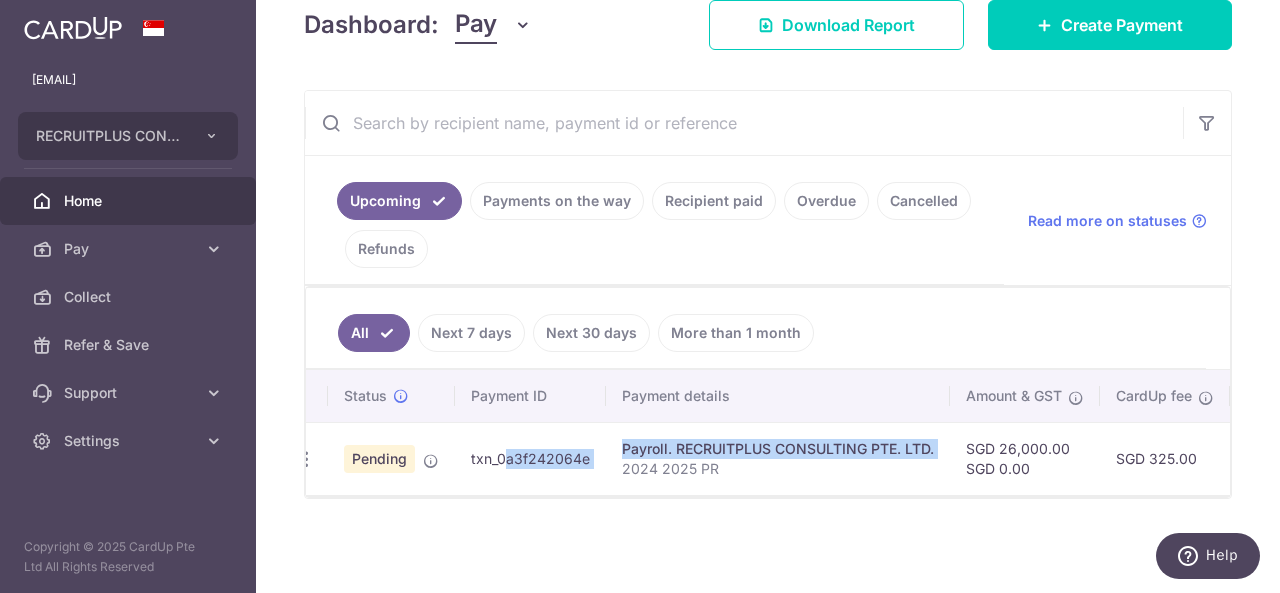 drag, startPoint x: 471, startPoint y: 445, endPoint x: 612, endPoint y: 451, distance: 141.12761 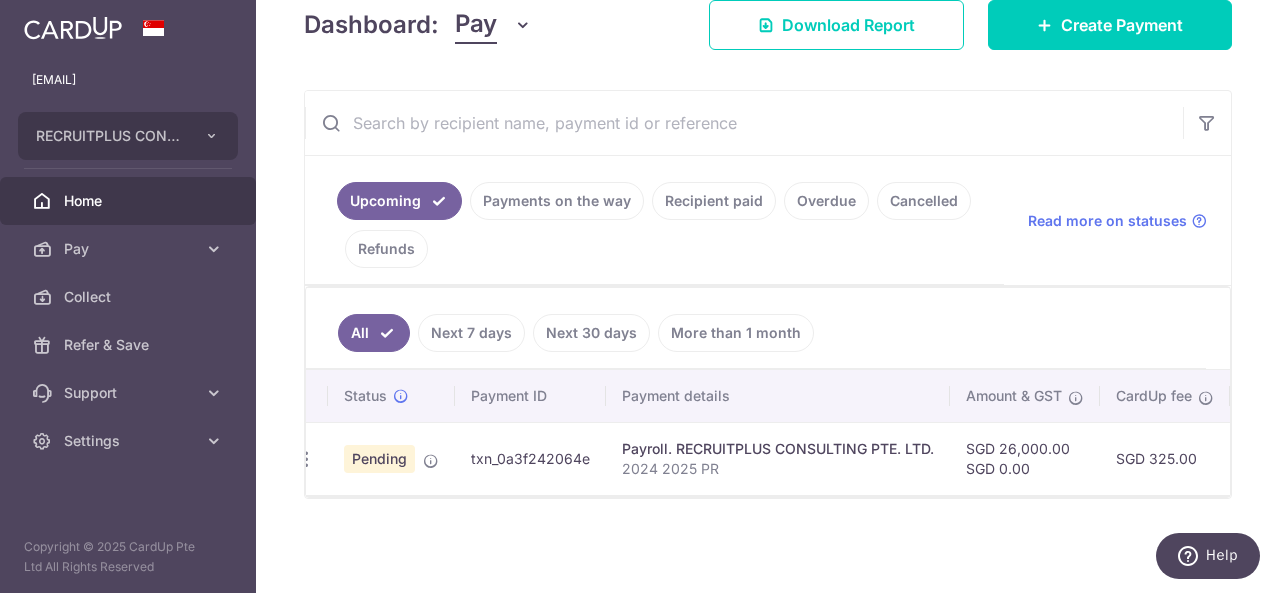drag, startPoint x: 584, startPoint y: 447, endPoint x: 460, endPoint y: 450, distance: 124.036285 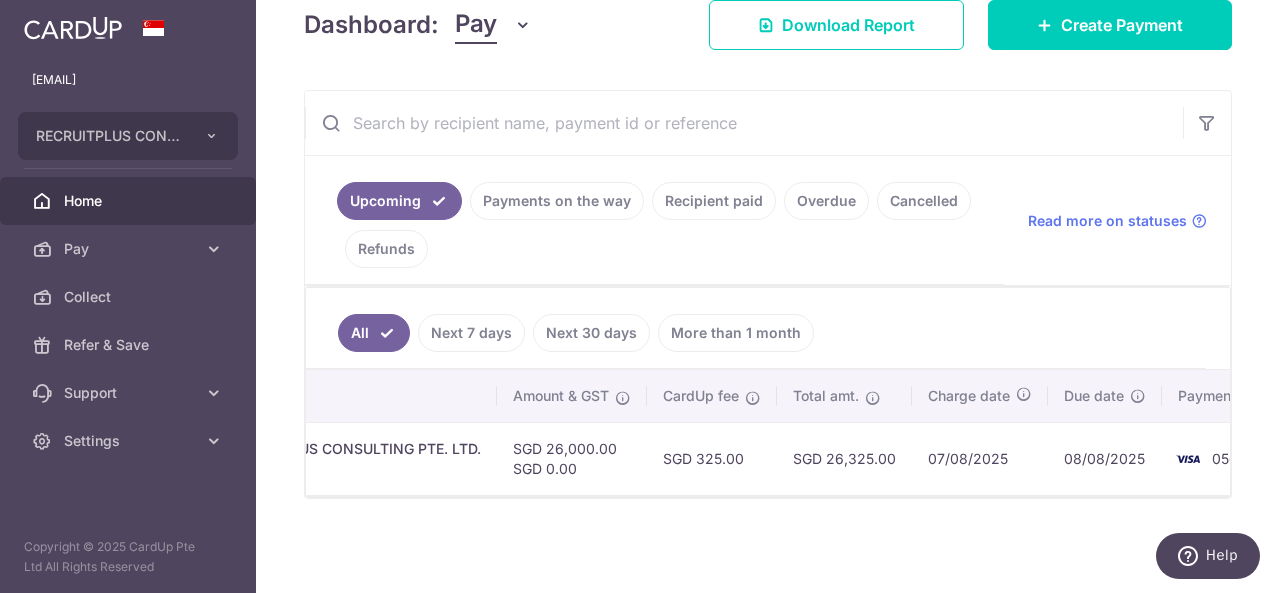 scroll, scrollTop: 0, scrollLeft: 474, axis: horizontal 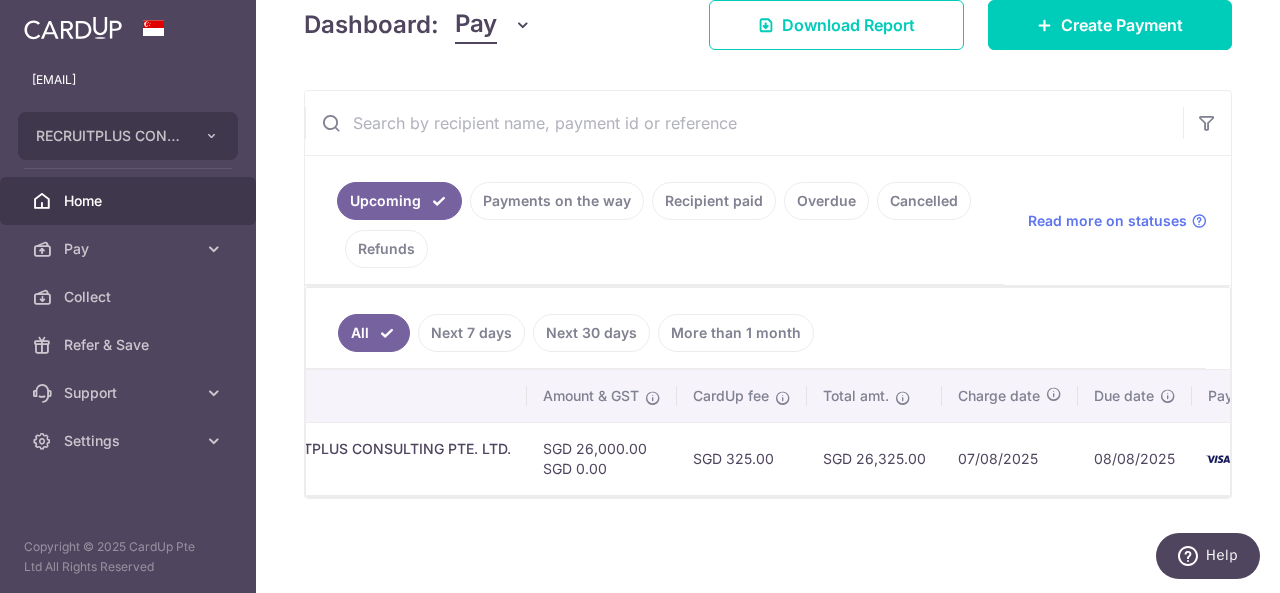 click on "Status
Payment ID
Payment details
Amount & GST
CardUp fee
Total amt.
Charge date
Due date
Payment method
Update payment
Cancel payment
Pending
txn_0a3f242064e
Payroll. [COMPANY_NAME]
2024 2025 PR
SGD 26,000.00
SGD 0.00" at bounding box center [768, 432] 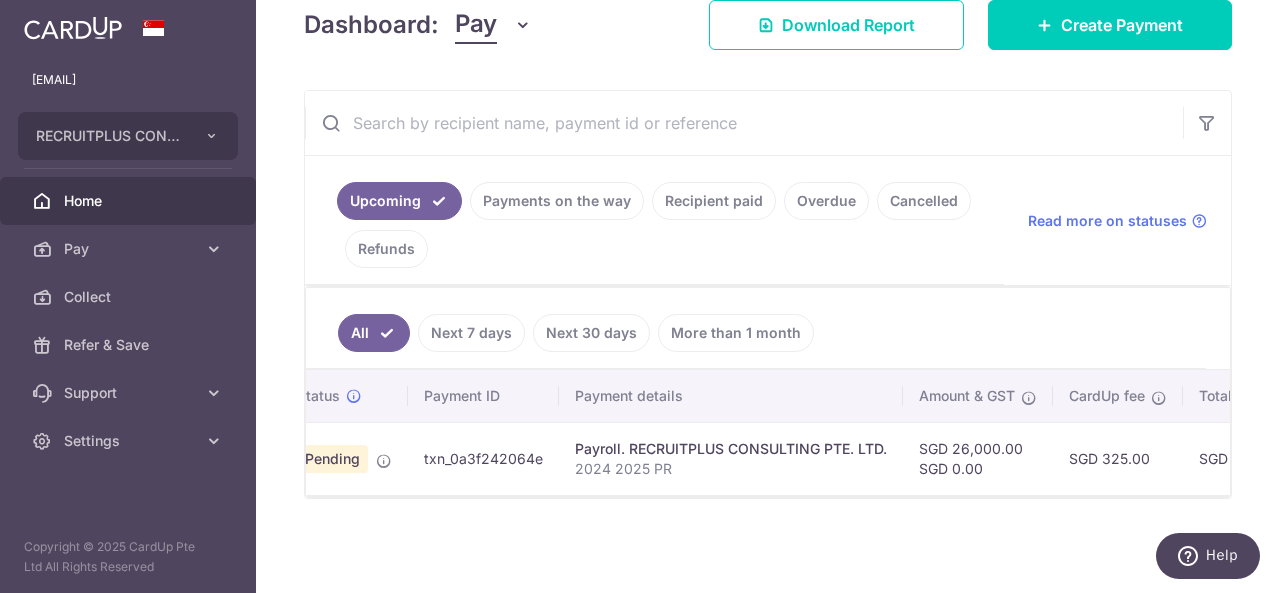 scroll, scrollTop: 0, scrollLeft: 40, axis: horizontal 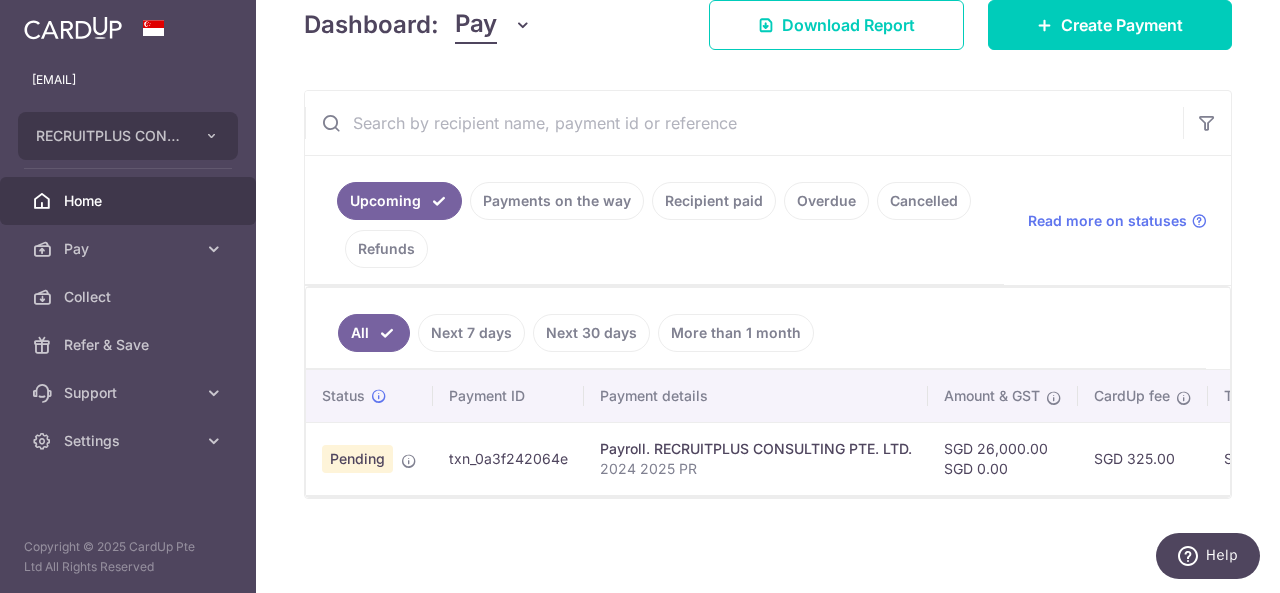click on "×
Pause Schedule
Pause all future payments in this series
Pause just this one payment
By clicking below, you confirm you are pausing this payment to   on  . Payments can be unpaused at anytime prior to payment taken date.
Confirm
Cancel Schedule
Cancel all future payments in this series
Cancel just this one payment
Confirm
Approve Payment
Recipient Bank Details" at bounding box center (768, 296) 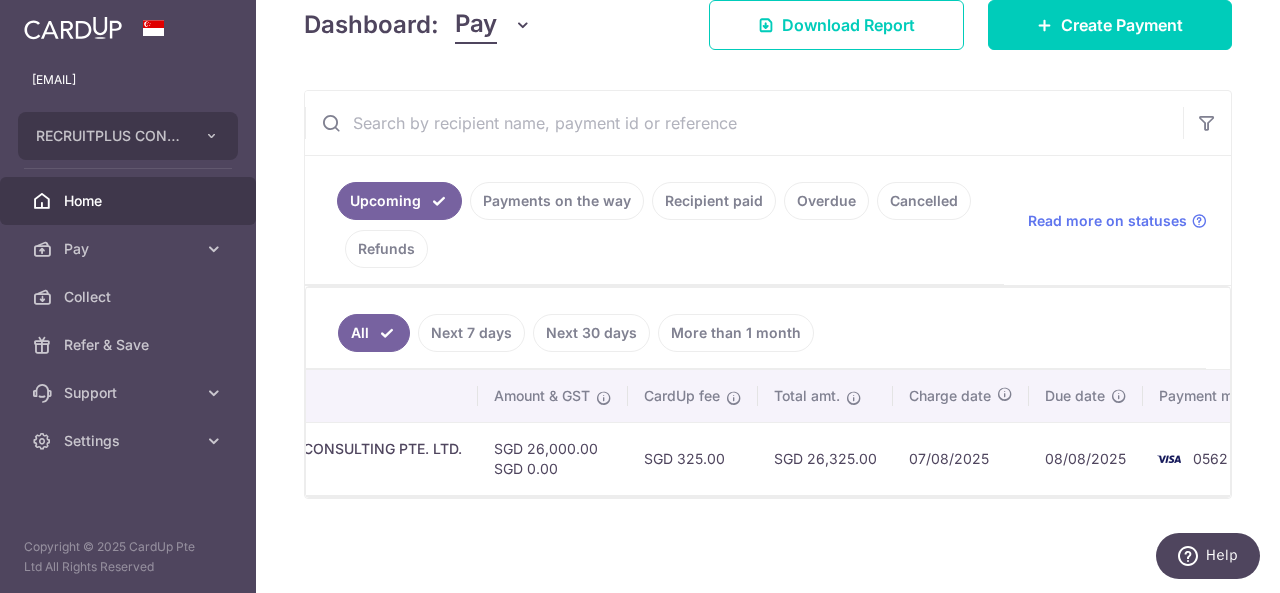 scroll, scrollTop: 0, scrollLeft: 562, axis: horizontal 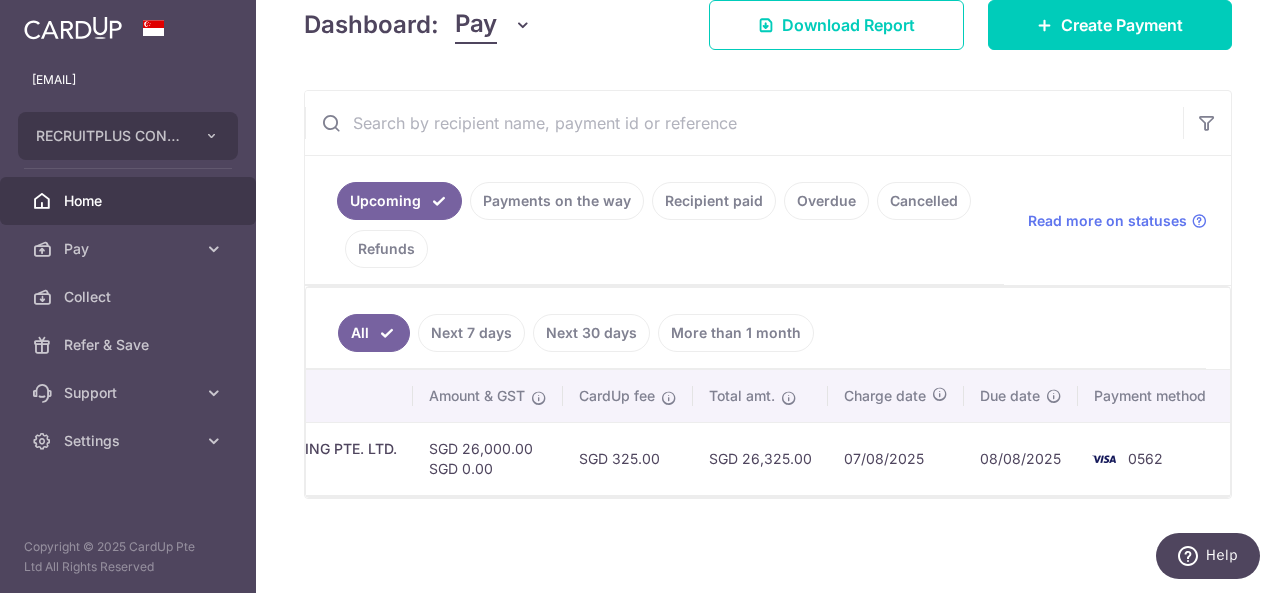click on "SGD 26,325.00" at bounding box center (760, 458) 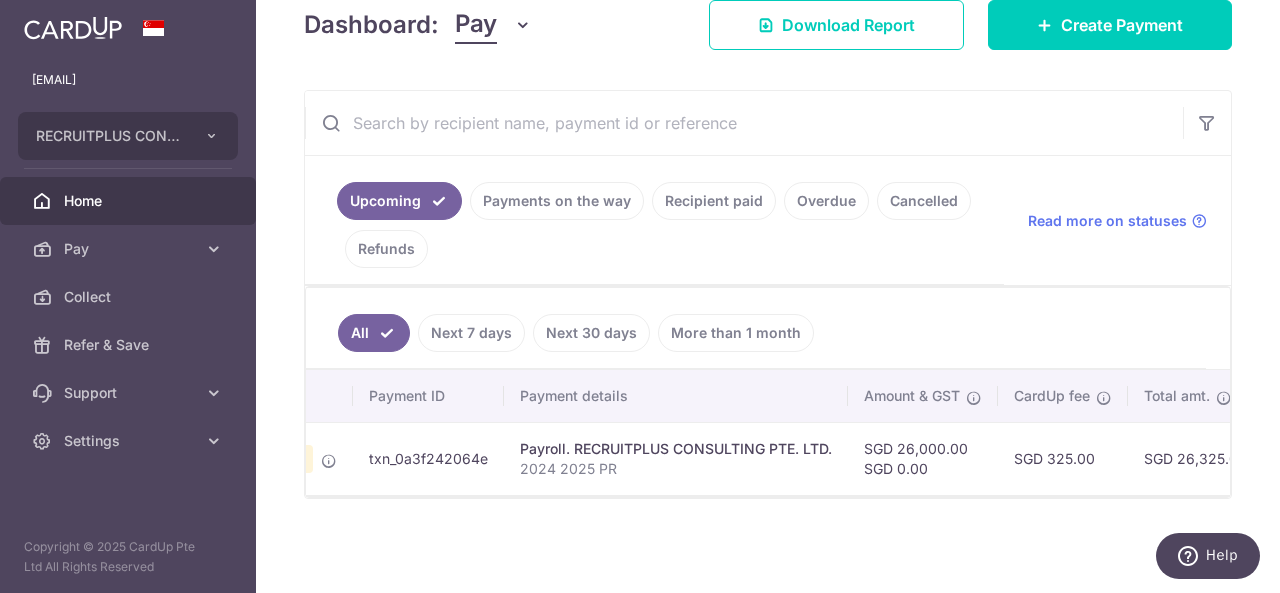 scroll, scrollTop: 0, scrollLeft: 48, axis: horizontal 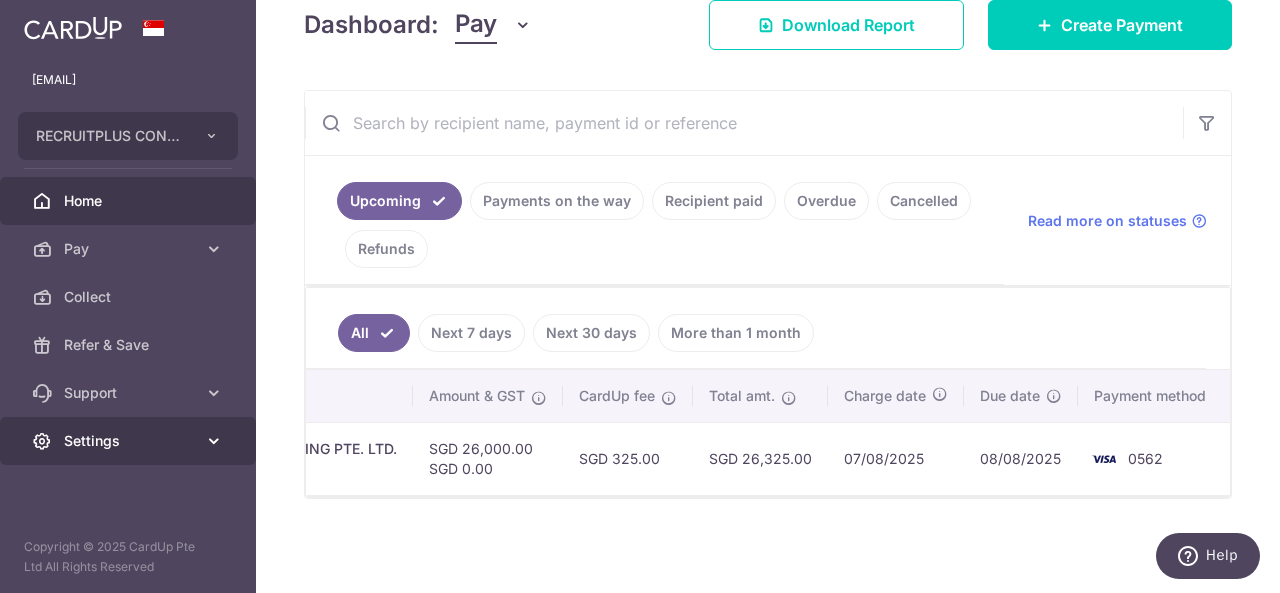 click on "Settings" at bounding box center (128, 441) 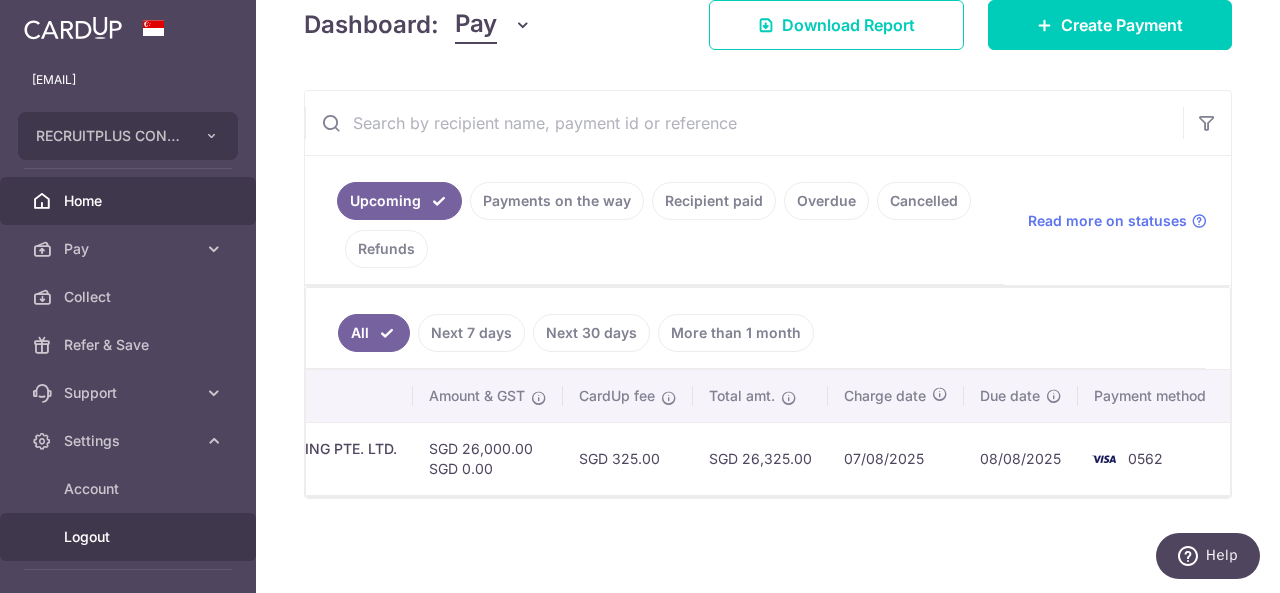 click on "Logout" at bounding box center [130, 537] 